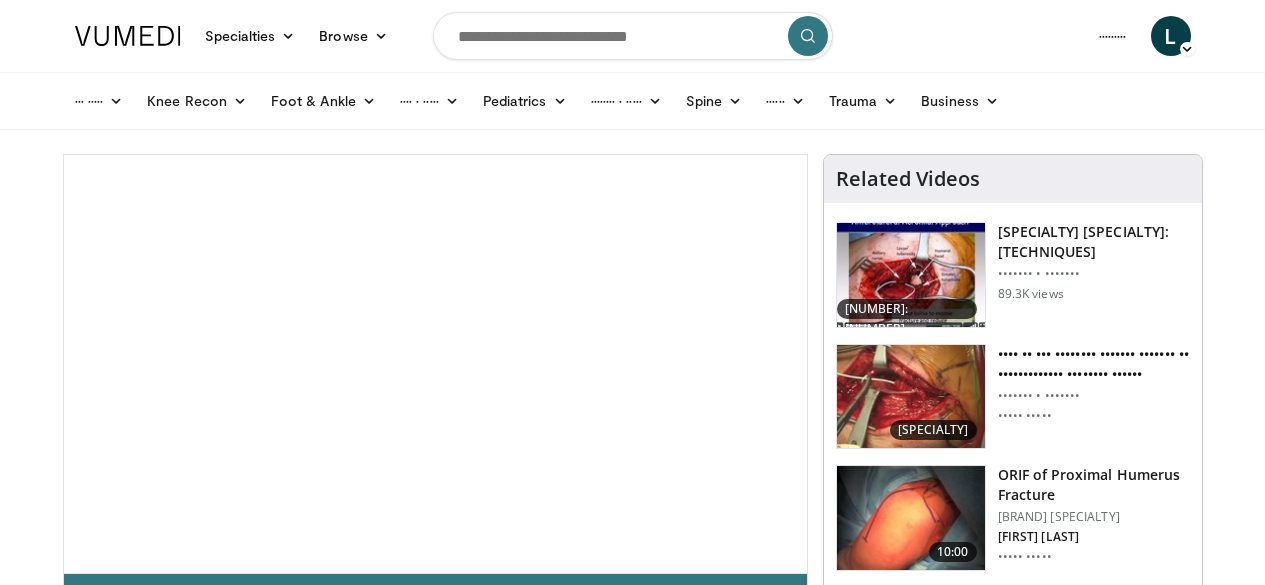 scroll, scrollTop: 0, scrollLeft: 0, axis: both 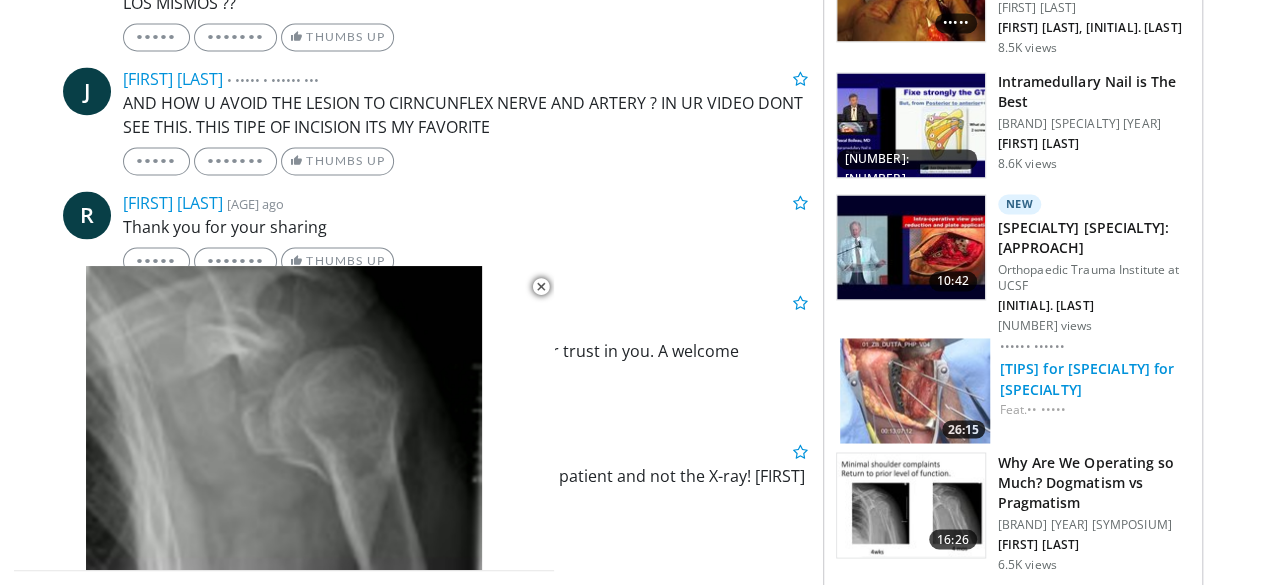 click on "[TIPS] for [SPECIALTY] for [SPECIALTY]" at bounding box center [1087, 378] 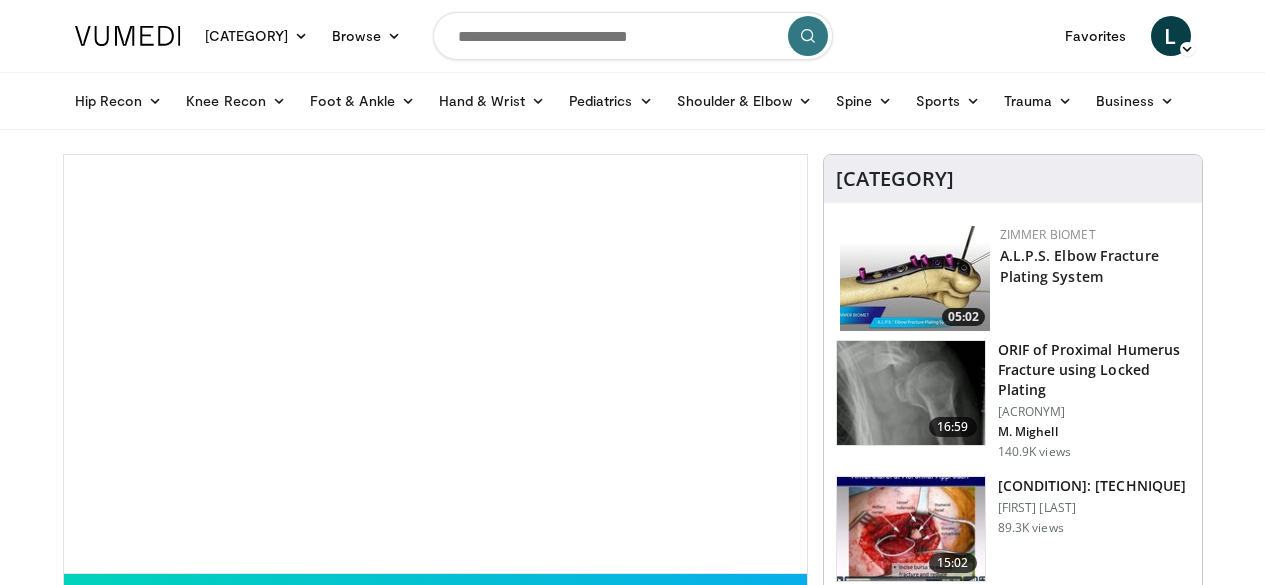scroll, scrollTop: 0, scrollLeft: 0, axis: both 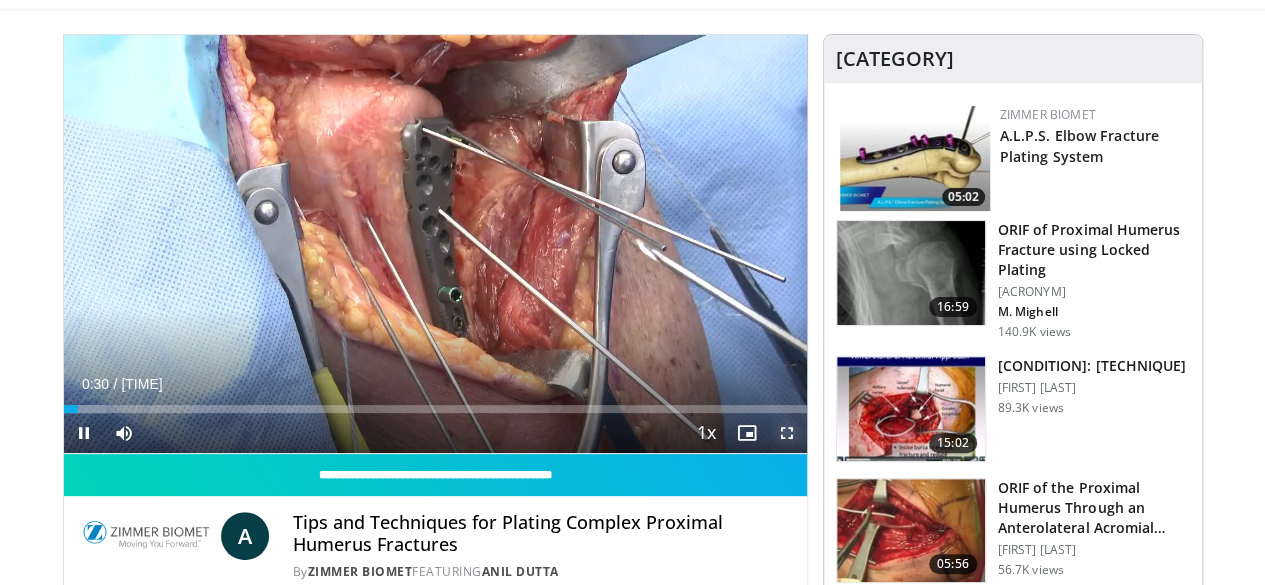 click at bounding box center [787, 433] 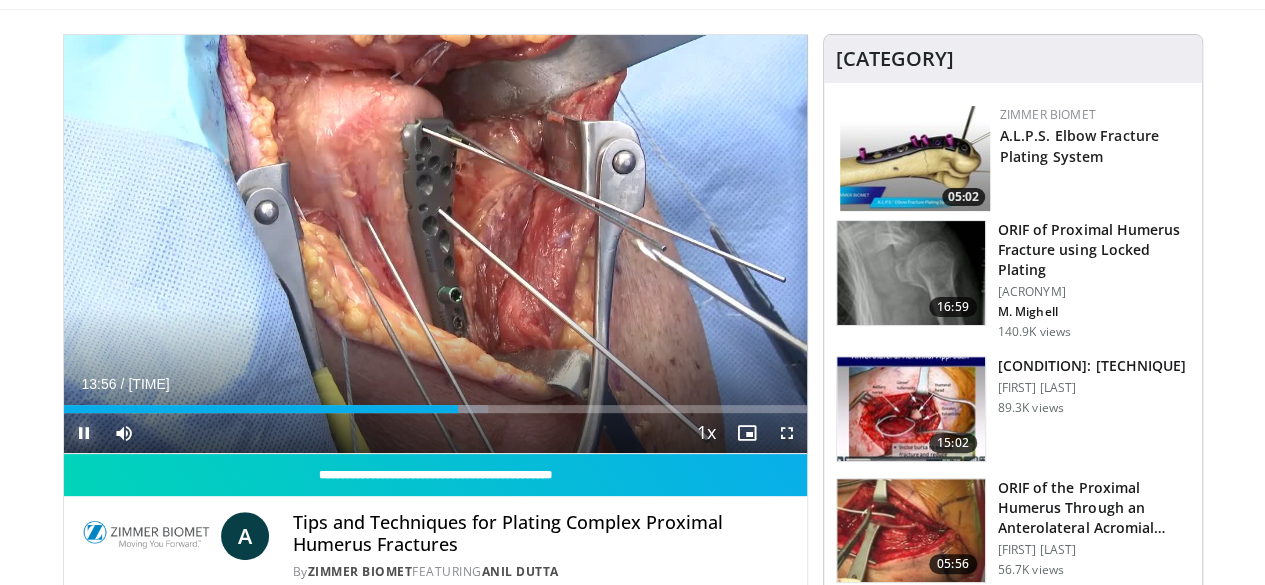click at bounding box center [84, 433] 